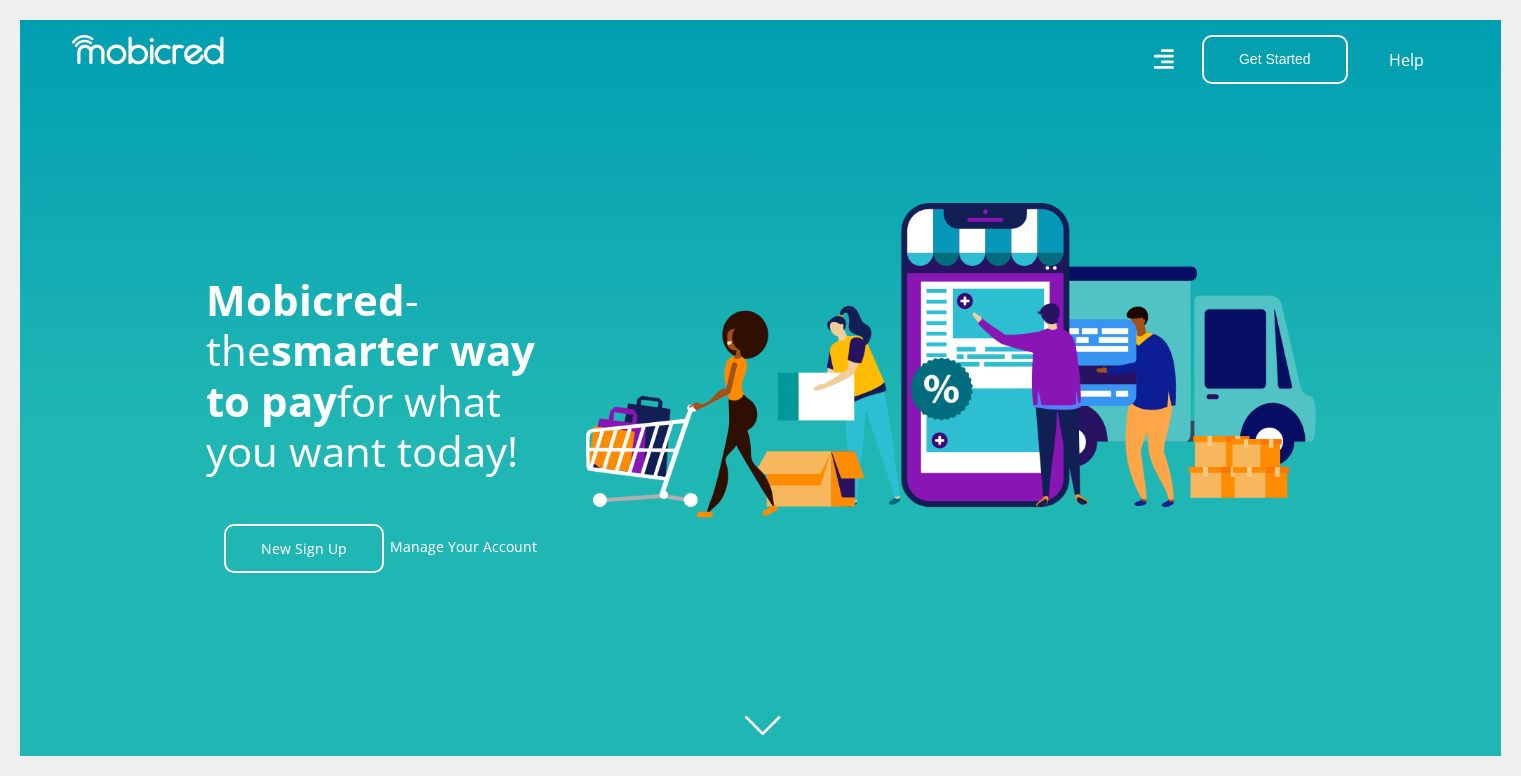 scroll, scrollTop: 0, scrollLeft: 0, axis: both 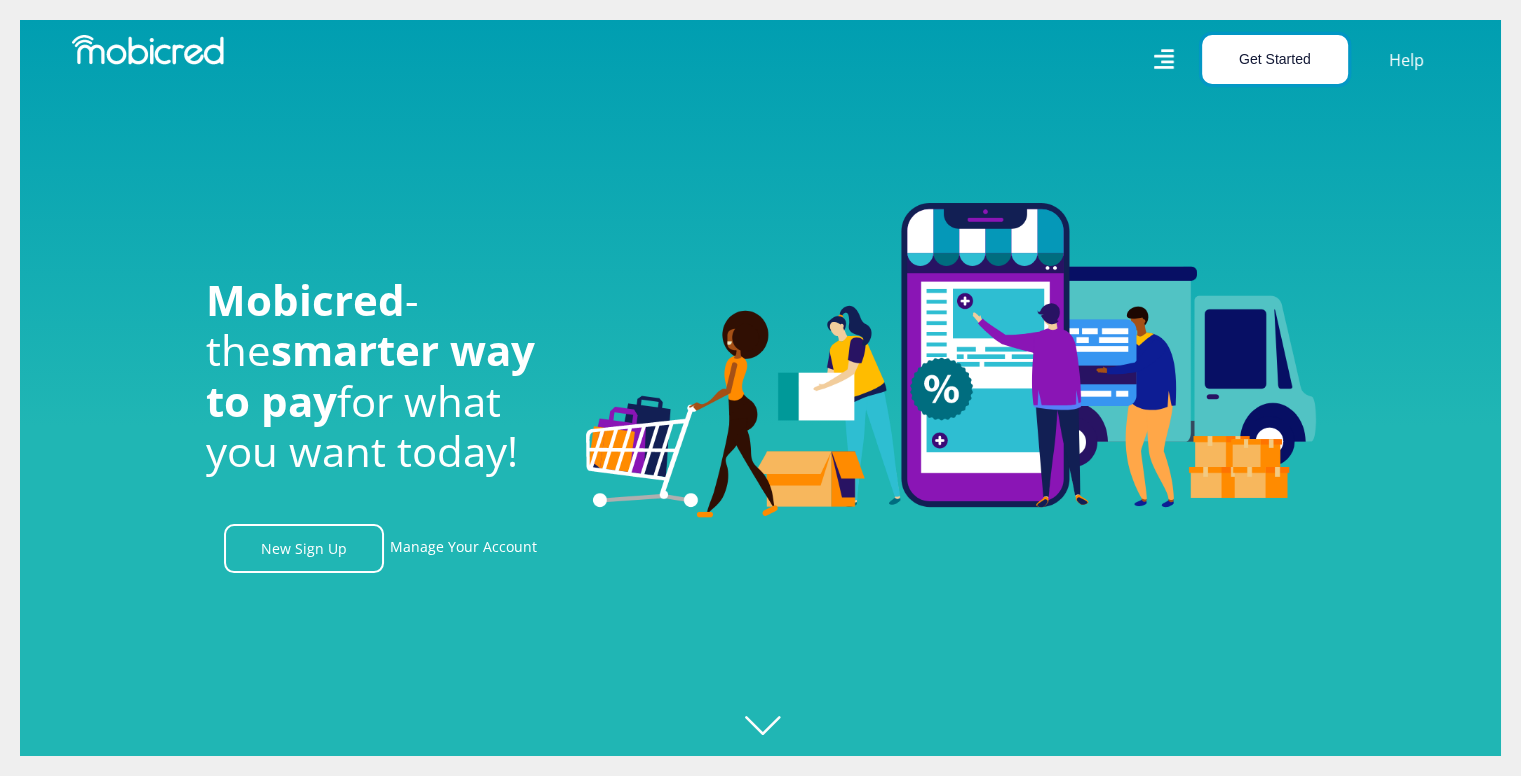 click on "Get Started" at bounding box center [1275, 59] 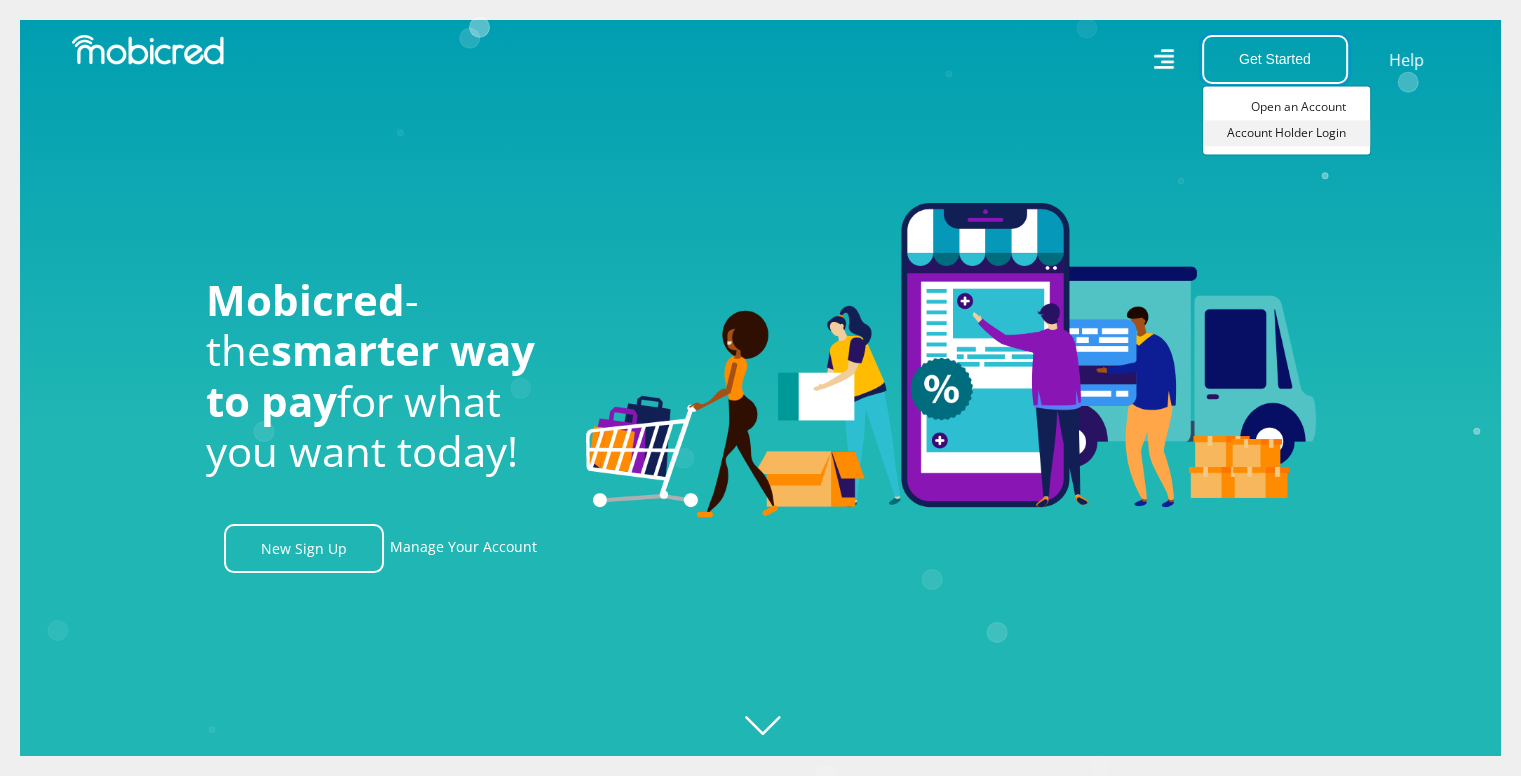 scroll, scrollTop: 0, scrollLeft: 2564, axis: horizontal 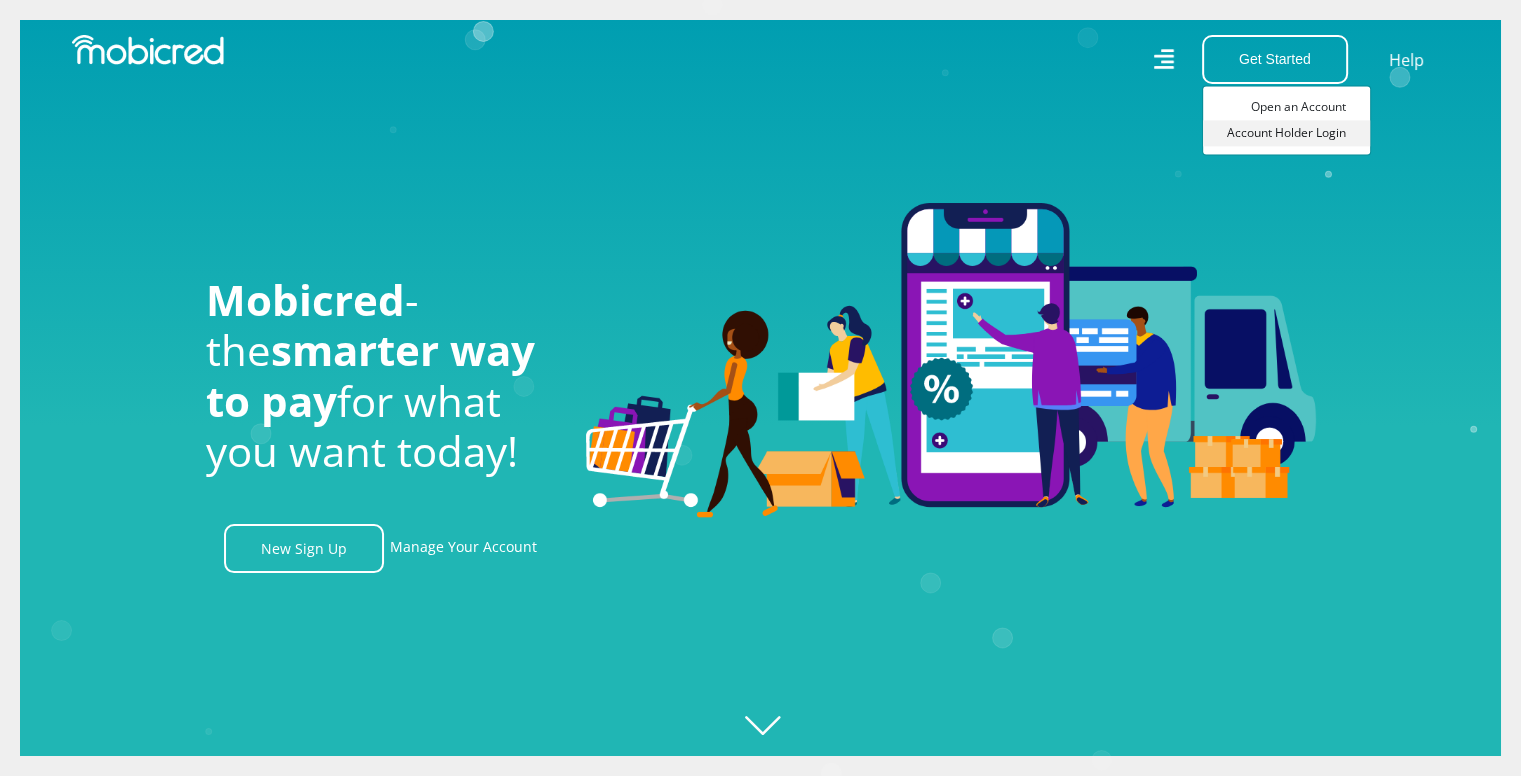 click on "Account Holder Login" at bounding box center (1286, 133) 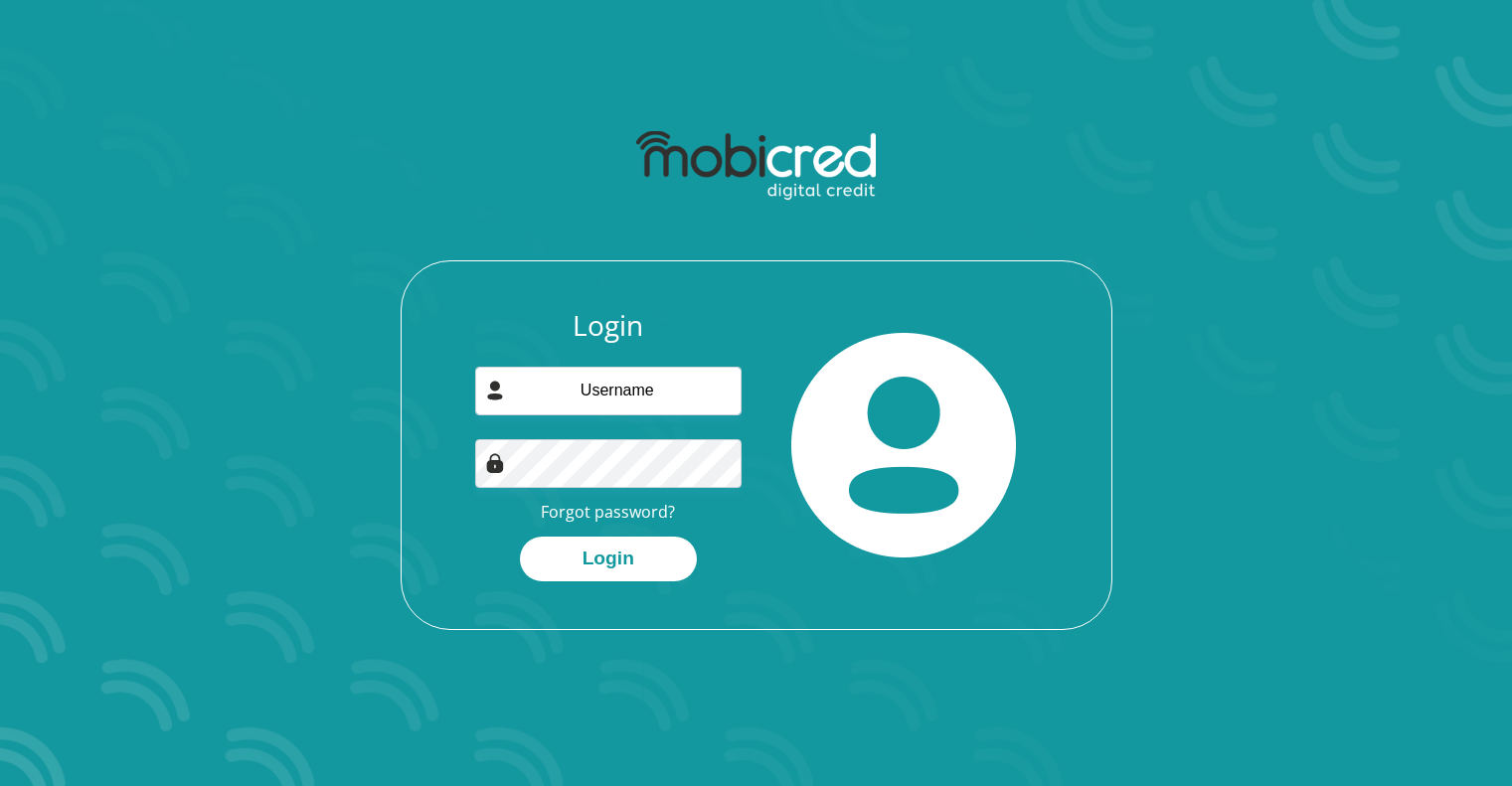 scroll, scrollTop: 0, scrollLeft: 0, axis: both 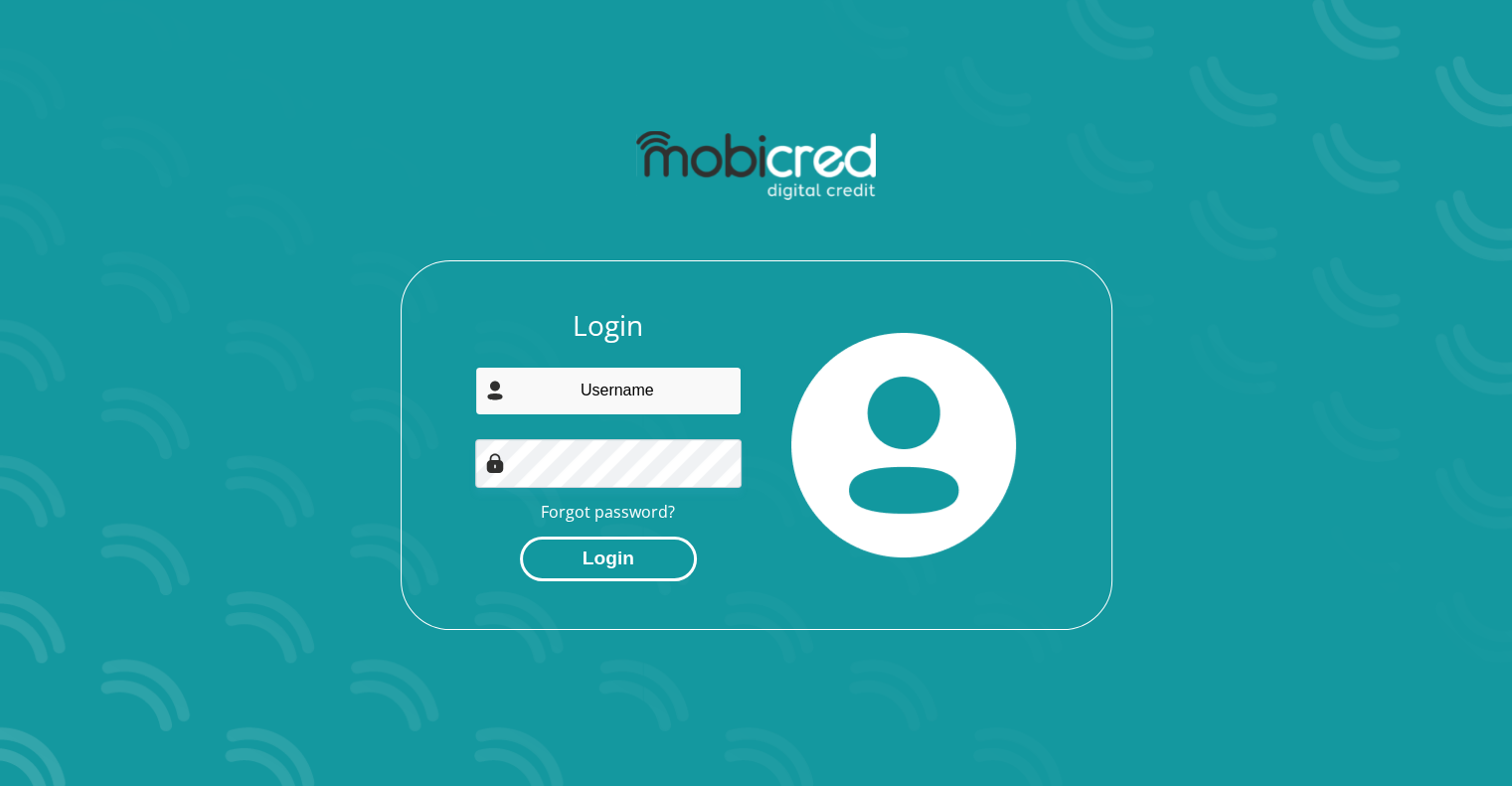 type on "[USERNAME]@example.com" 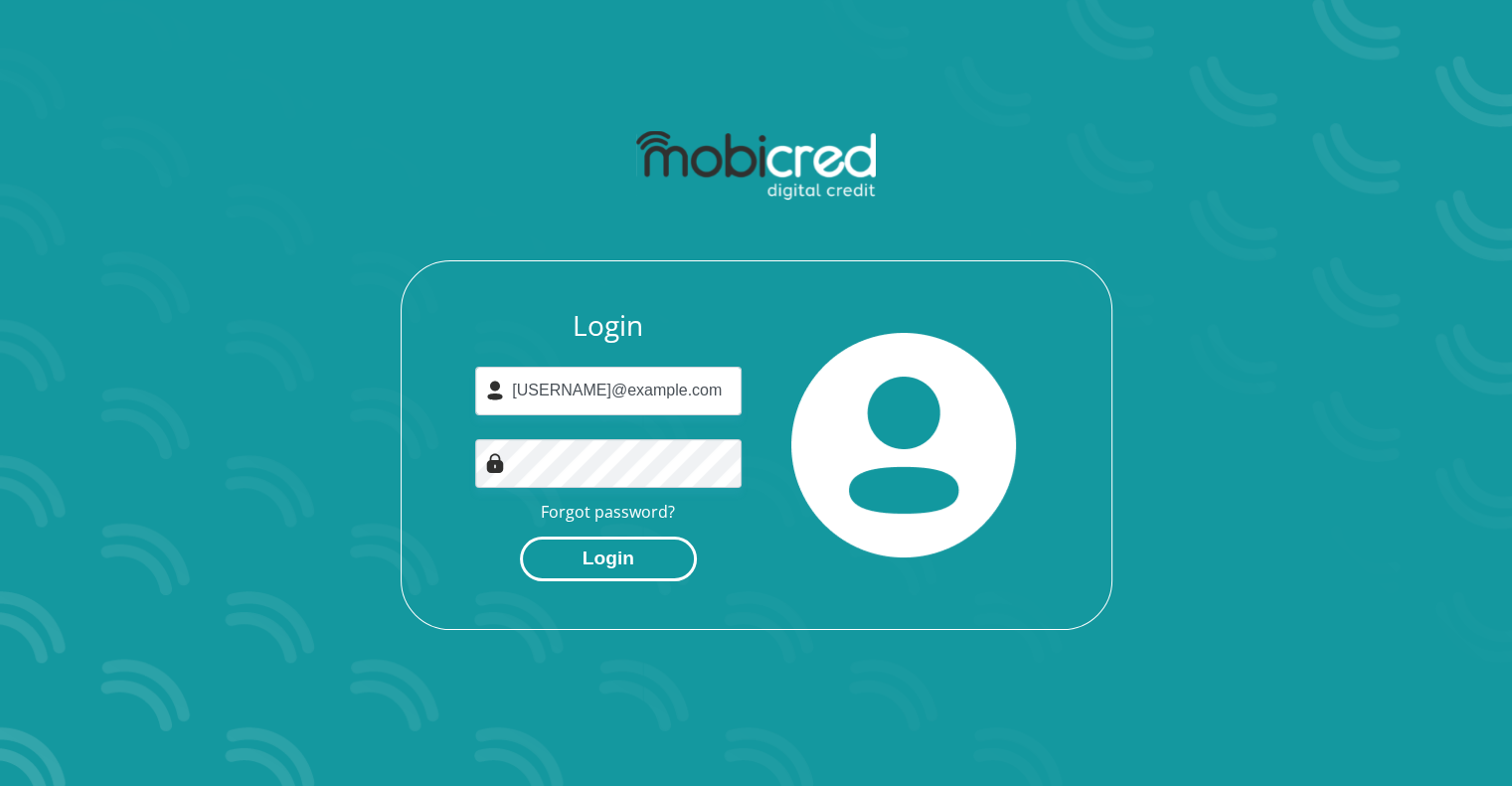 click on "Login" at bounding box center (608, 558) 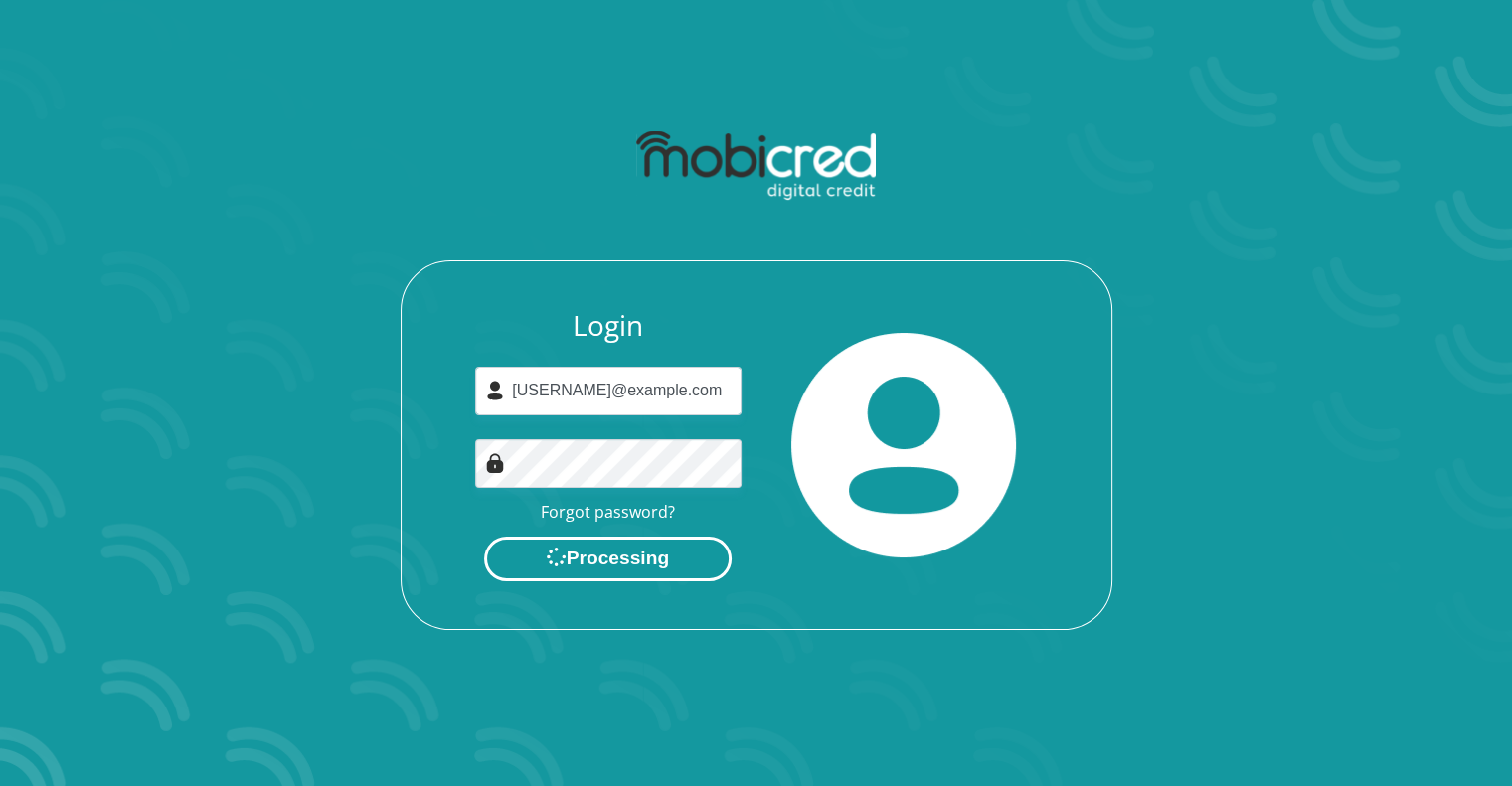 scroll, scrollTop: 0, scrollLeft: 0, axis: both 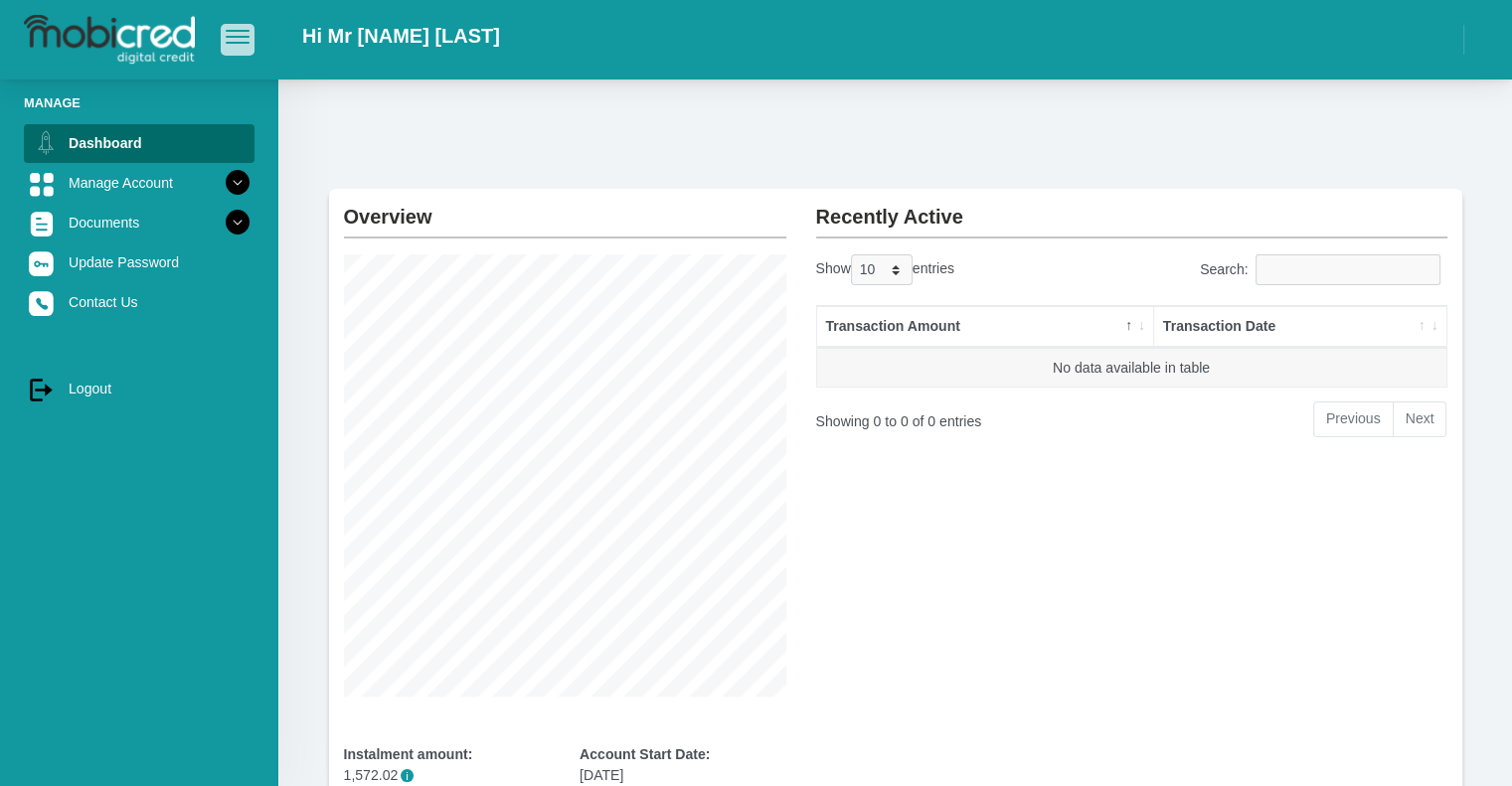click at bounding box center [238, 39] 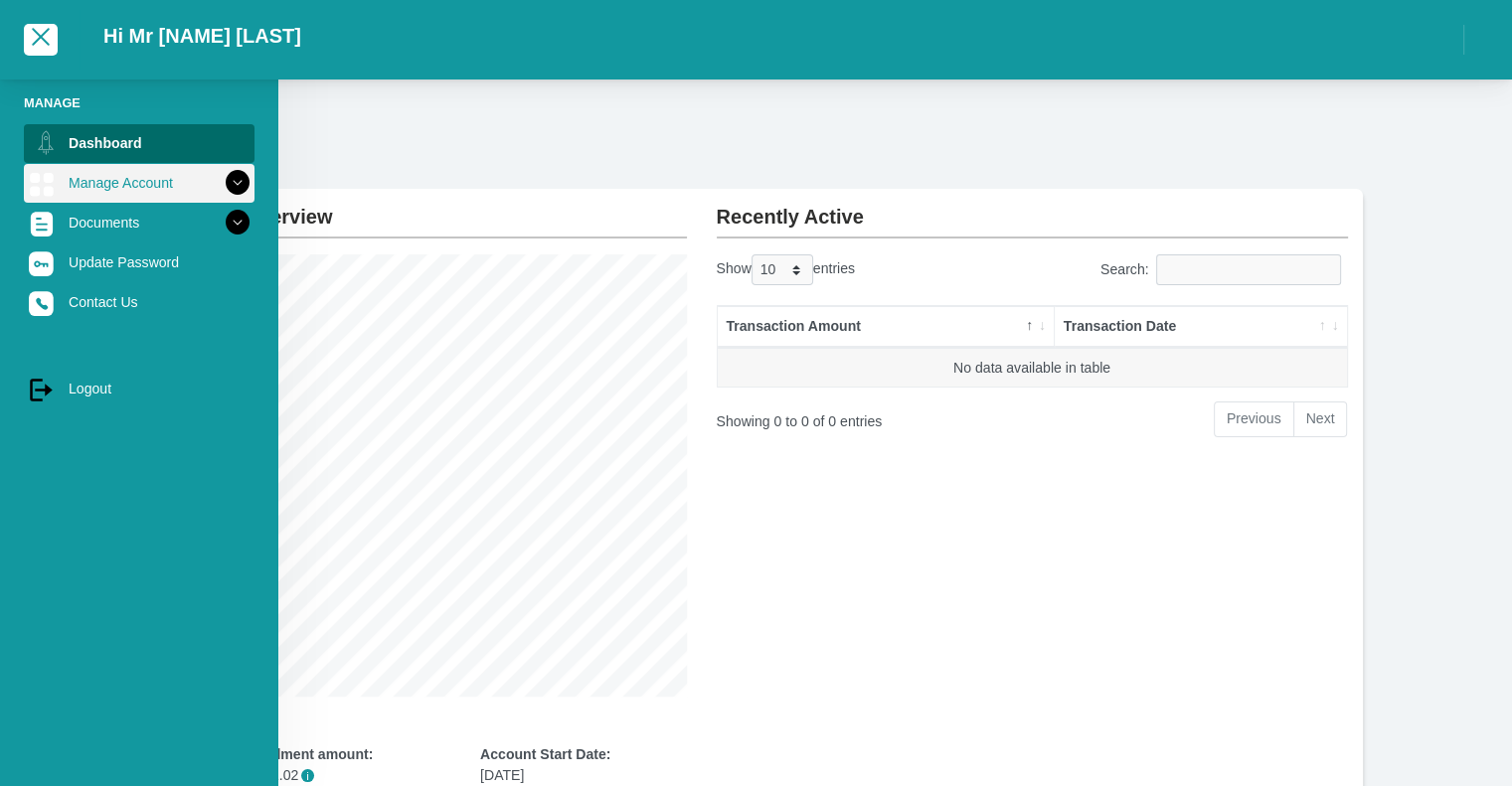 click at bounding box center [238, 183] 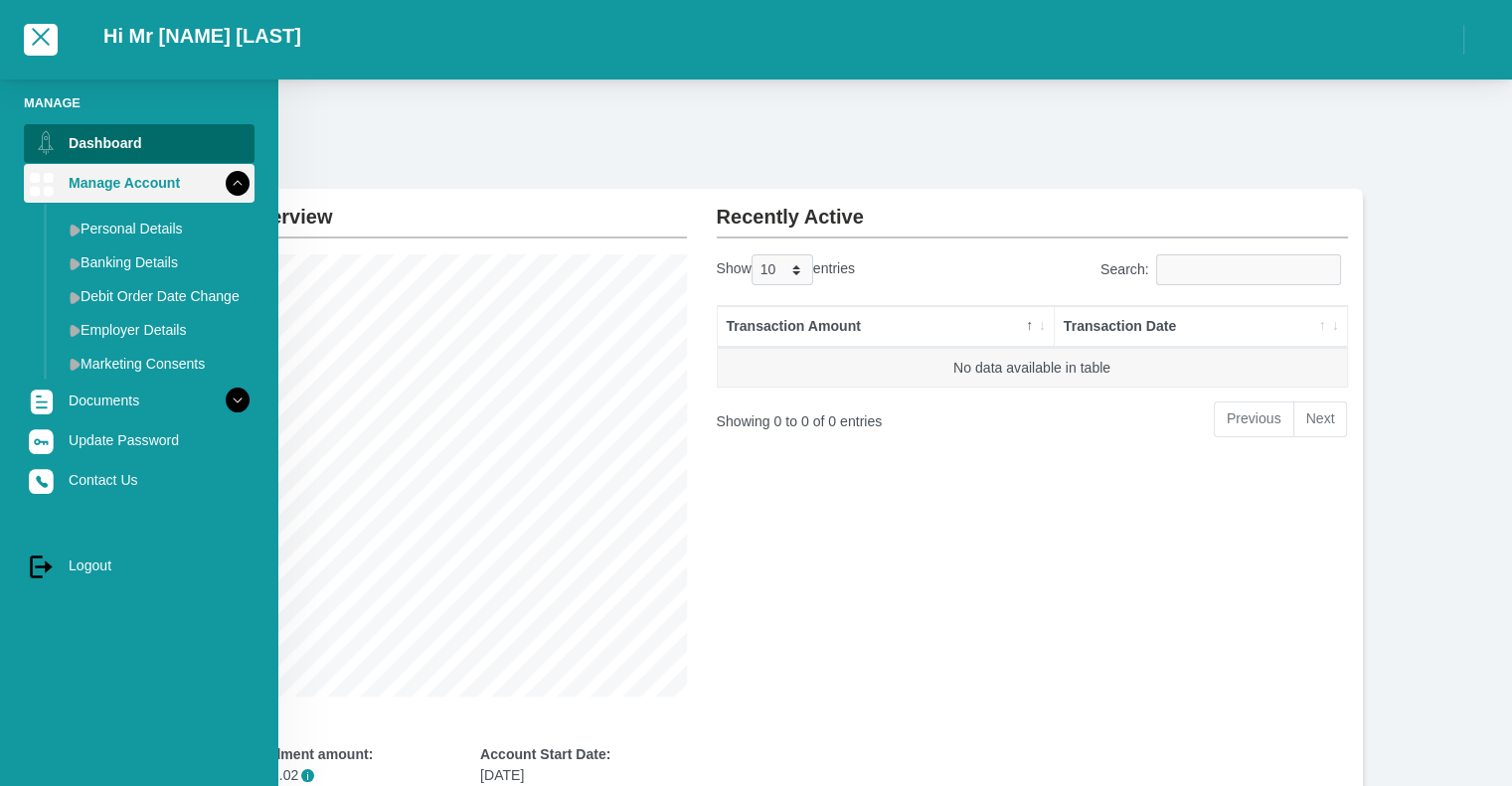 click at bounding box center (238, 183) 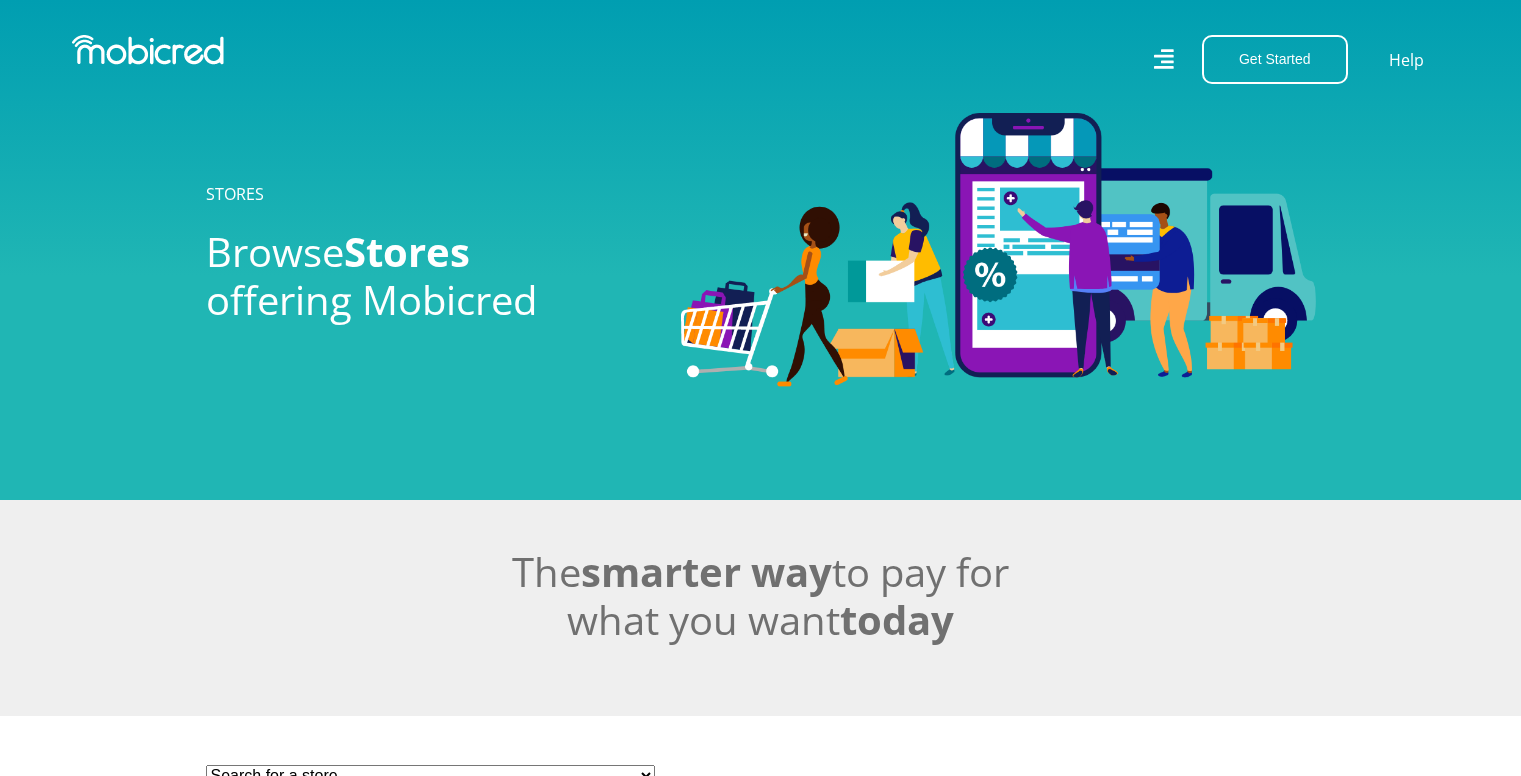 scroll, scrollTop: 0, scrollLeft: 0, axis: both 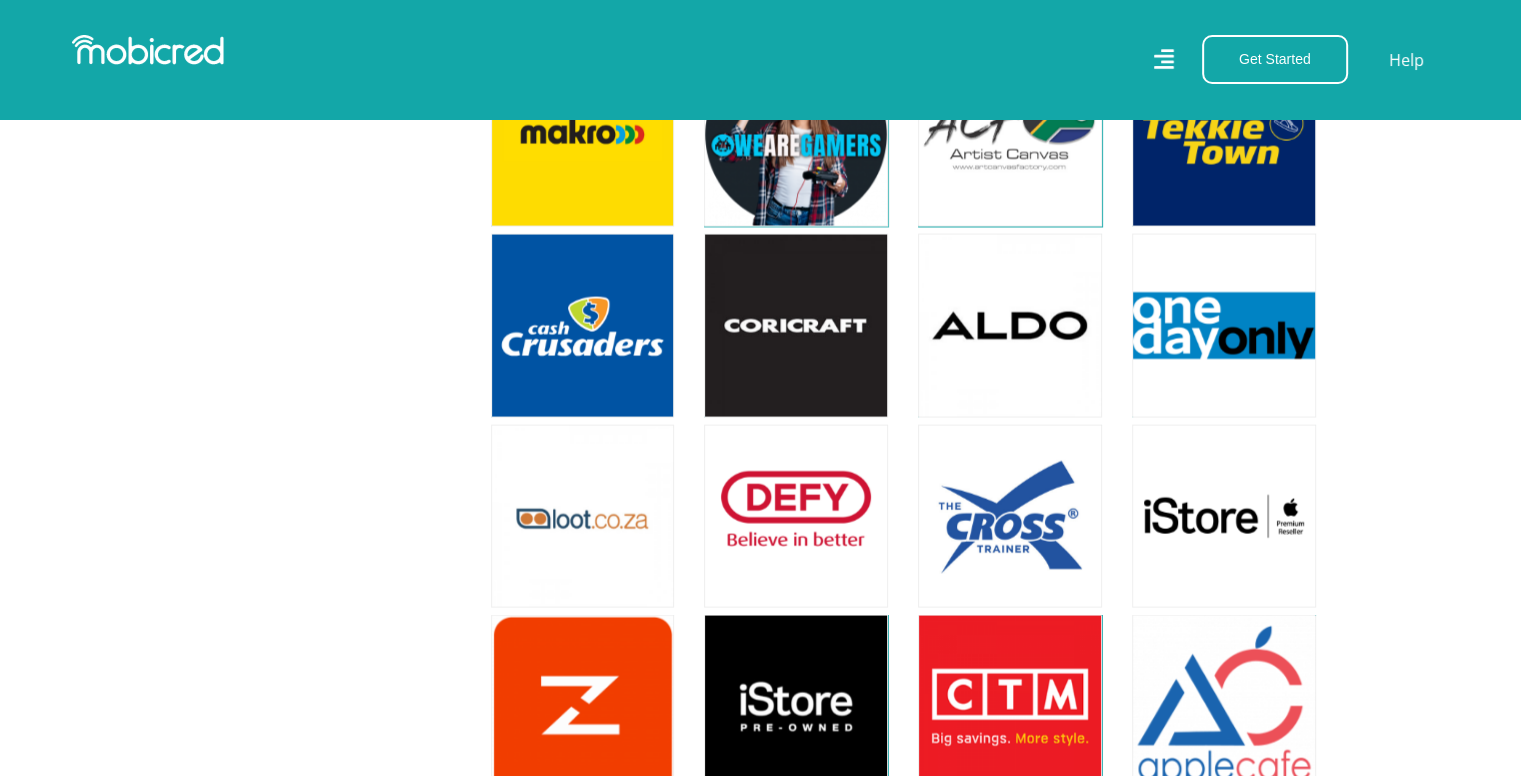 drag, startPoint x: 1523, startPoint y: 127, endPoint x: 1519, endPoint y: 838, distance: 711.0112 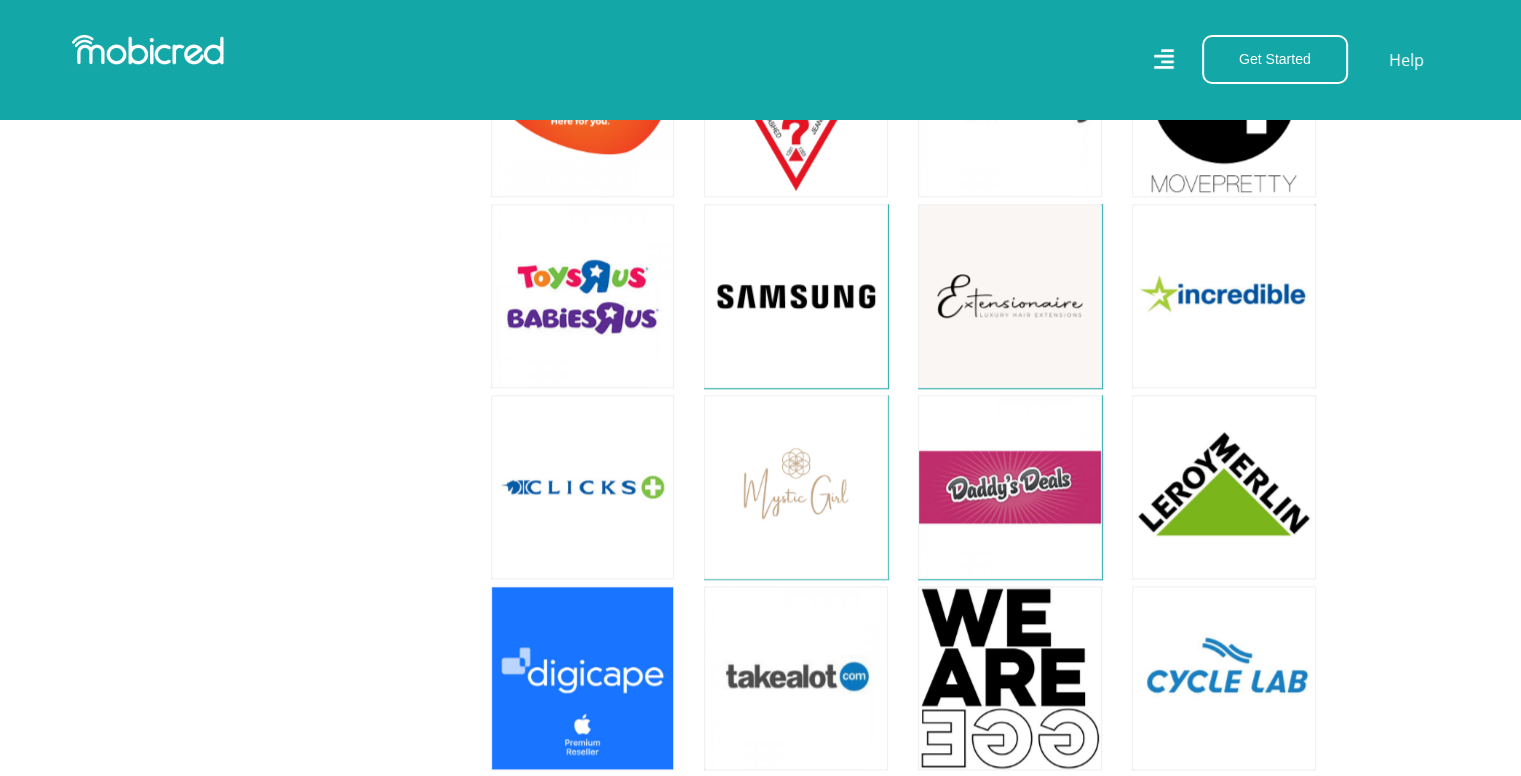 scroll, scrollTop: 1749, scrollLeft: 0, axis: vertical 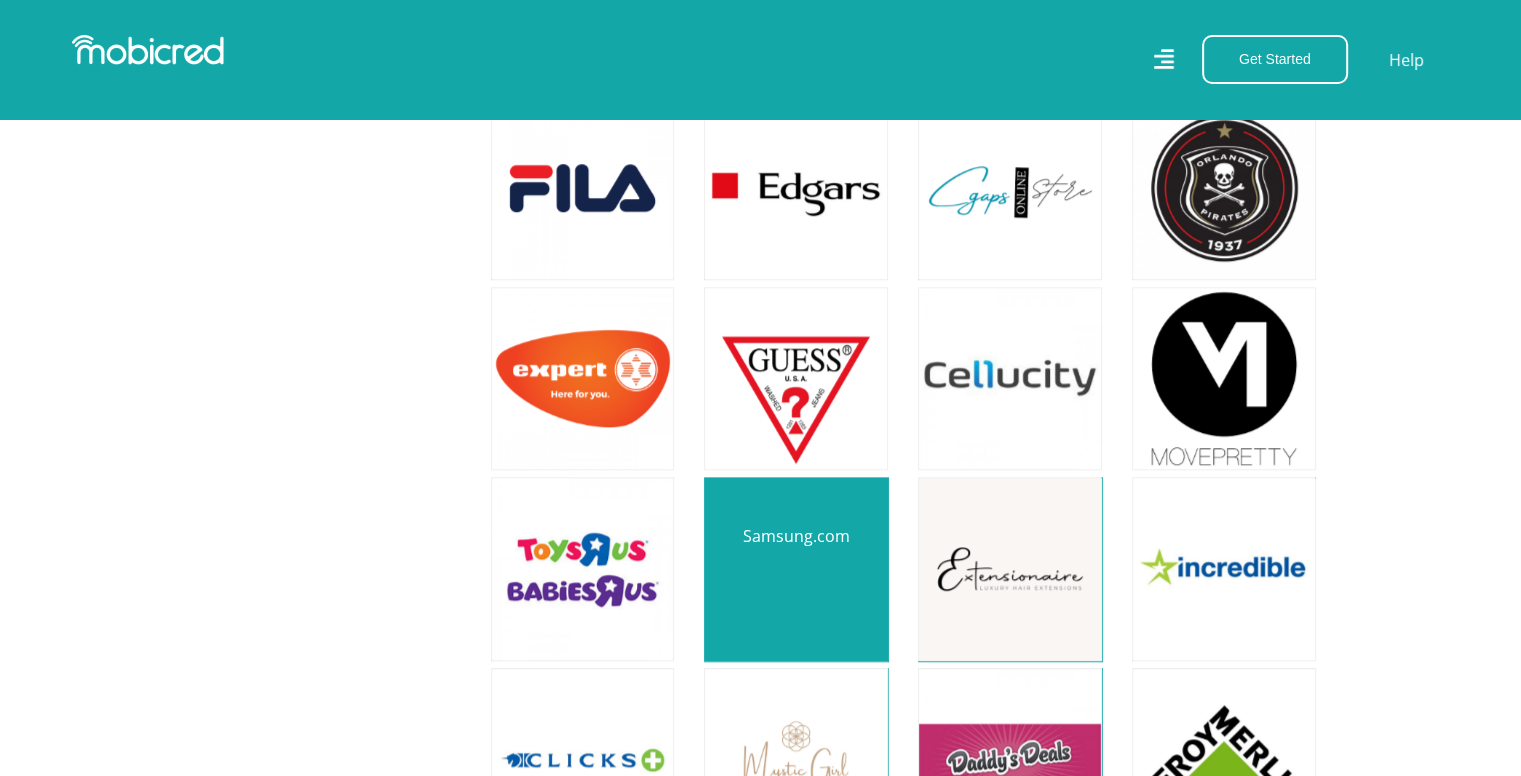click at bounding box center (796, 569) 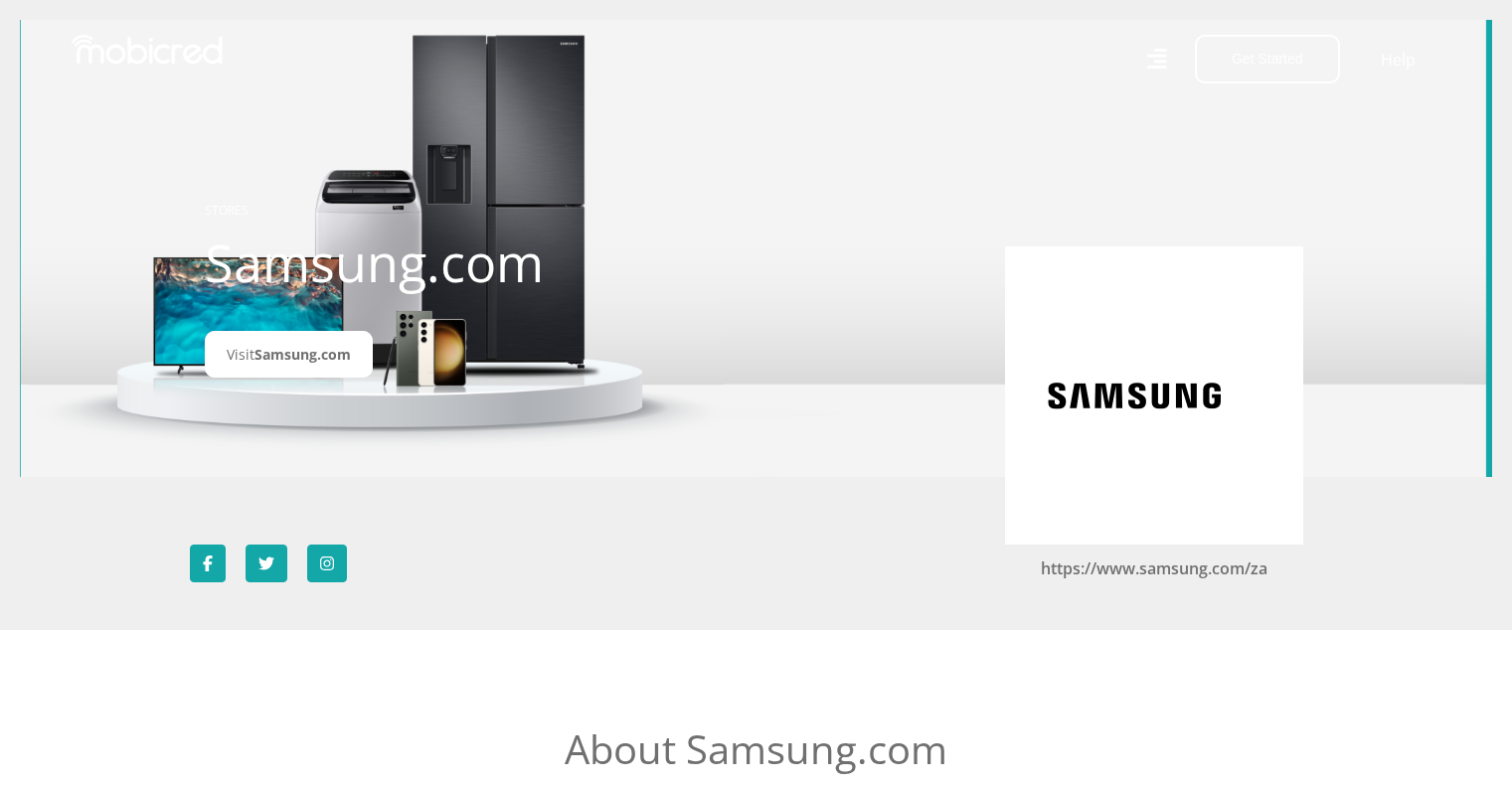 scroll, scrollTop: 0, scrollLeft: 0, axis: both 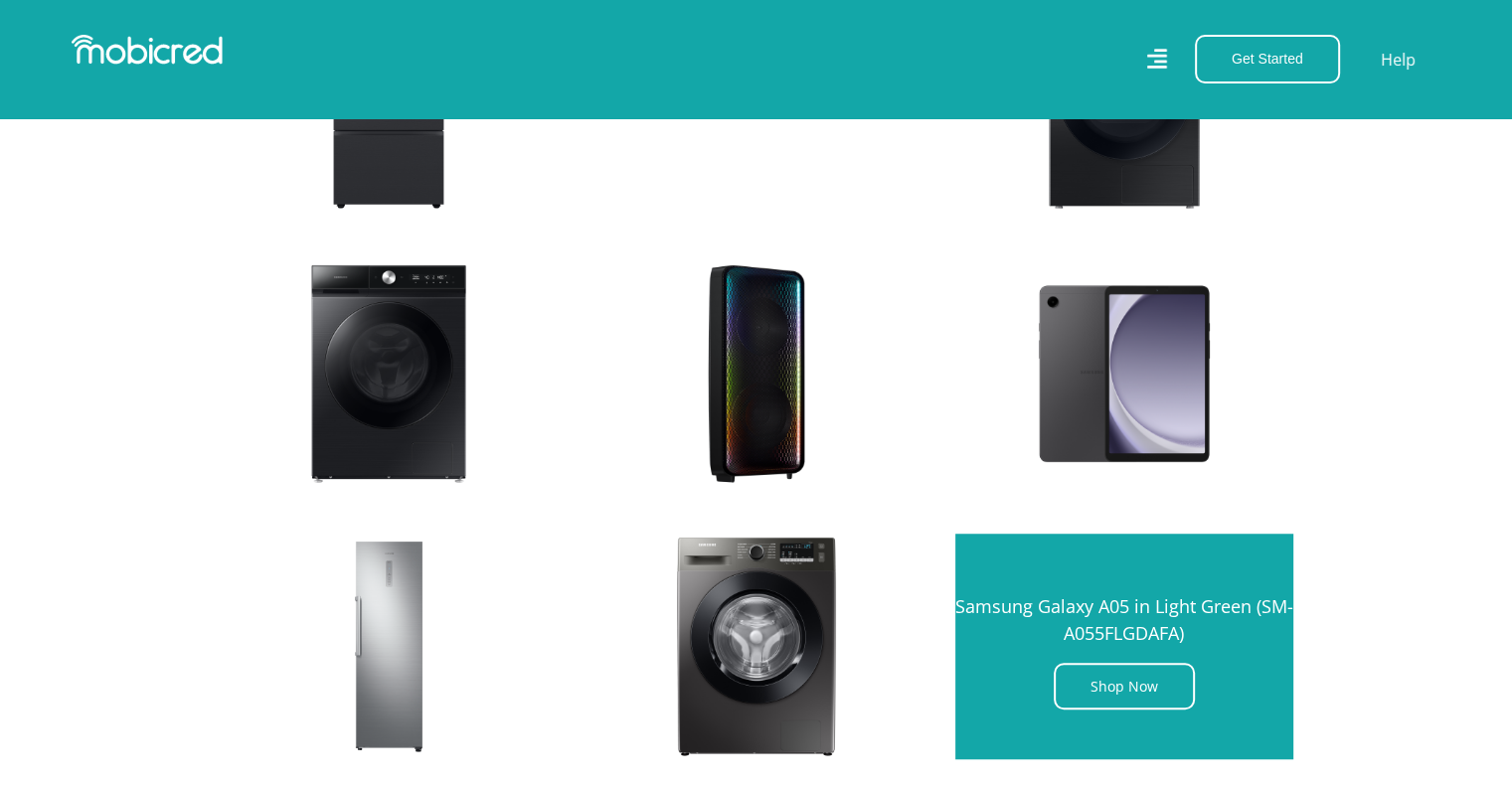click on "Samsung Galaxy A05 in Light Green (SM-A055FLGDAFA)" at bounding box center [1124, 626] 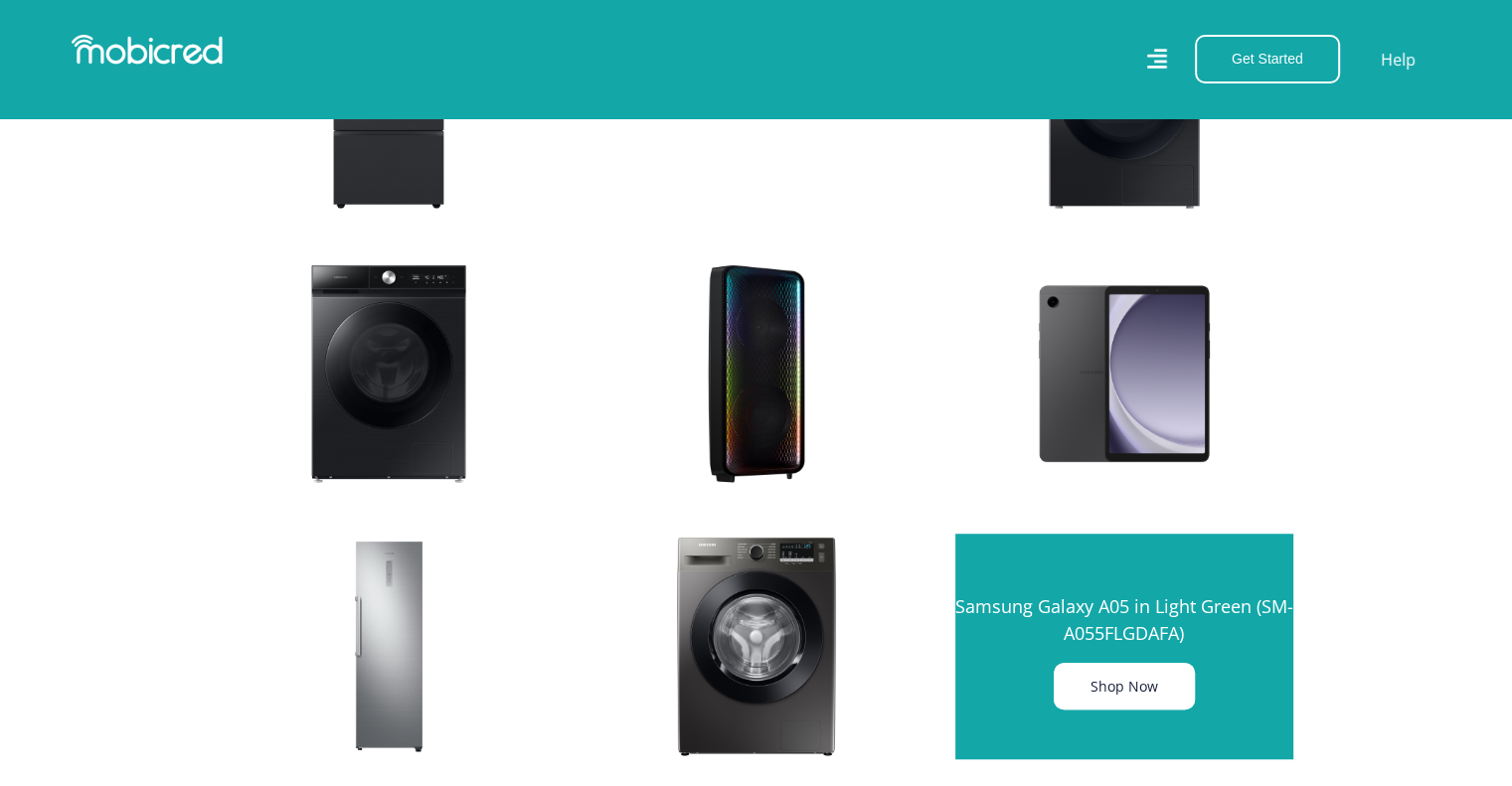 click on "Shop Now" at bounding box center [1124, 686] 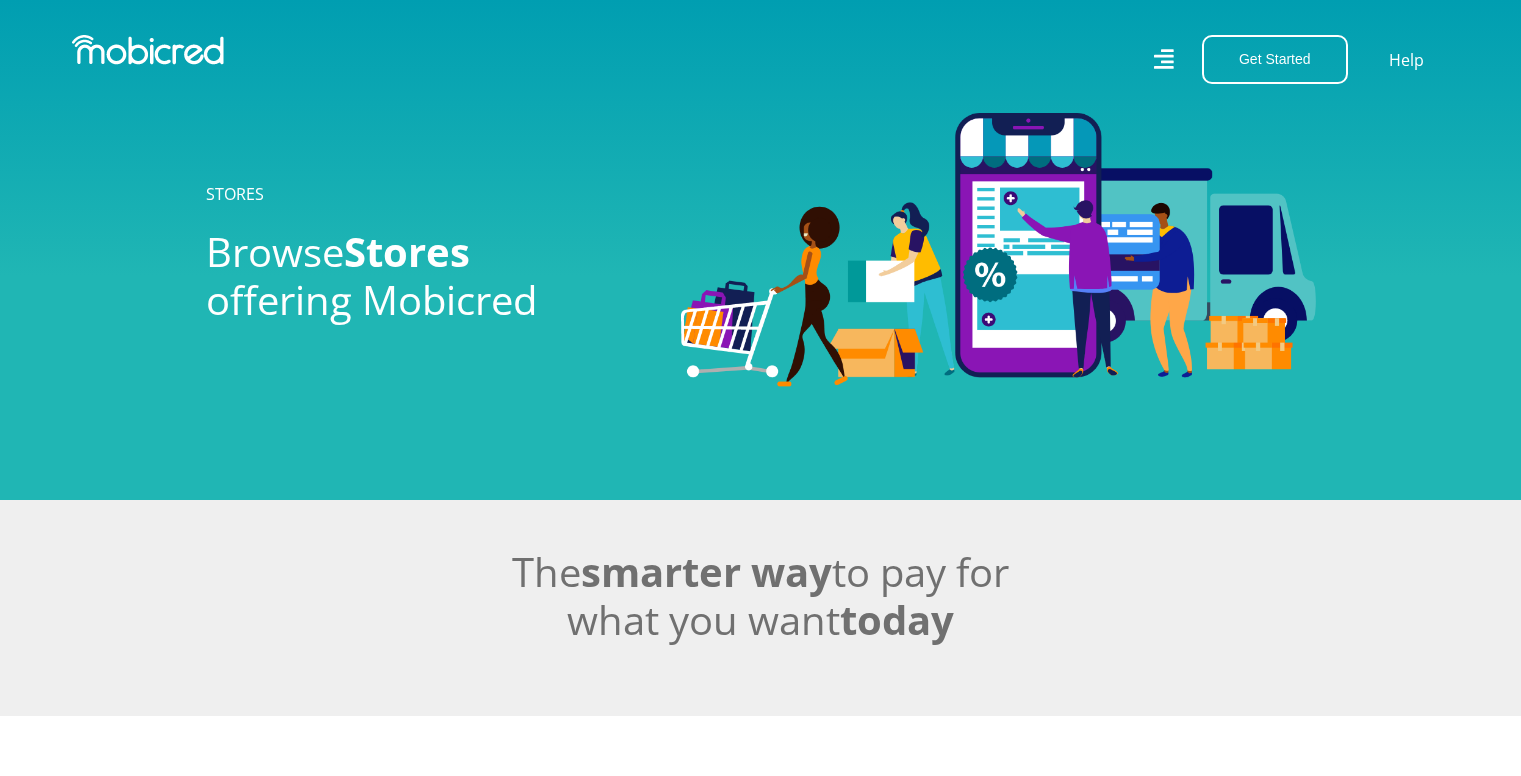 scroll, scrollTop: 0, scrollLeft: 0, axis: both 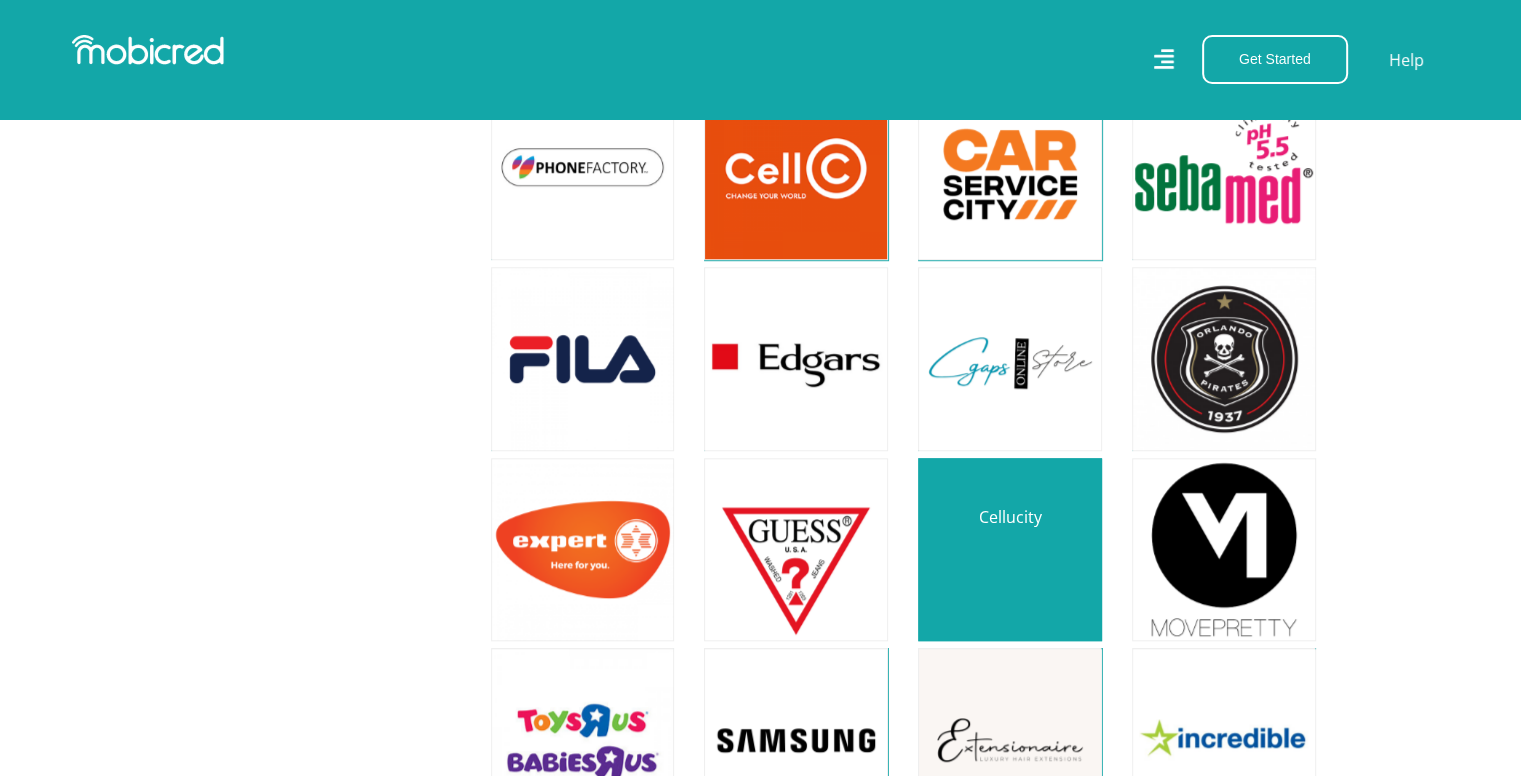 click at bounding box center [1010, 550] 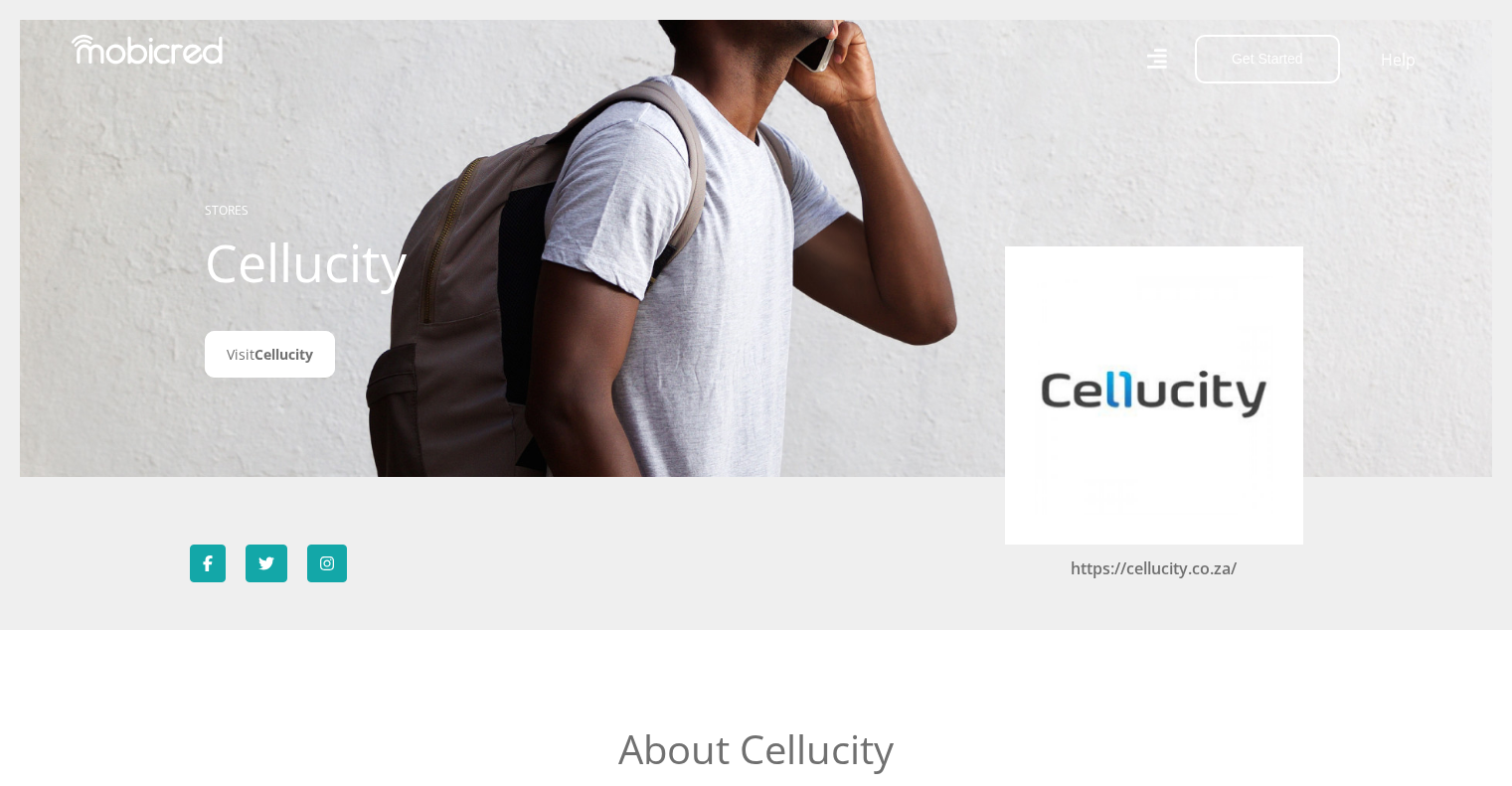 scroll, scrollTop: 0, scrollLeft: 0, axis: both 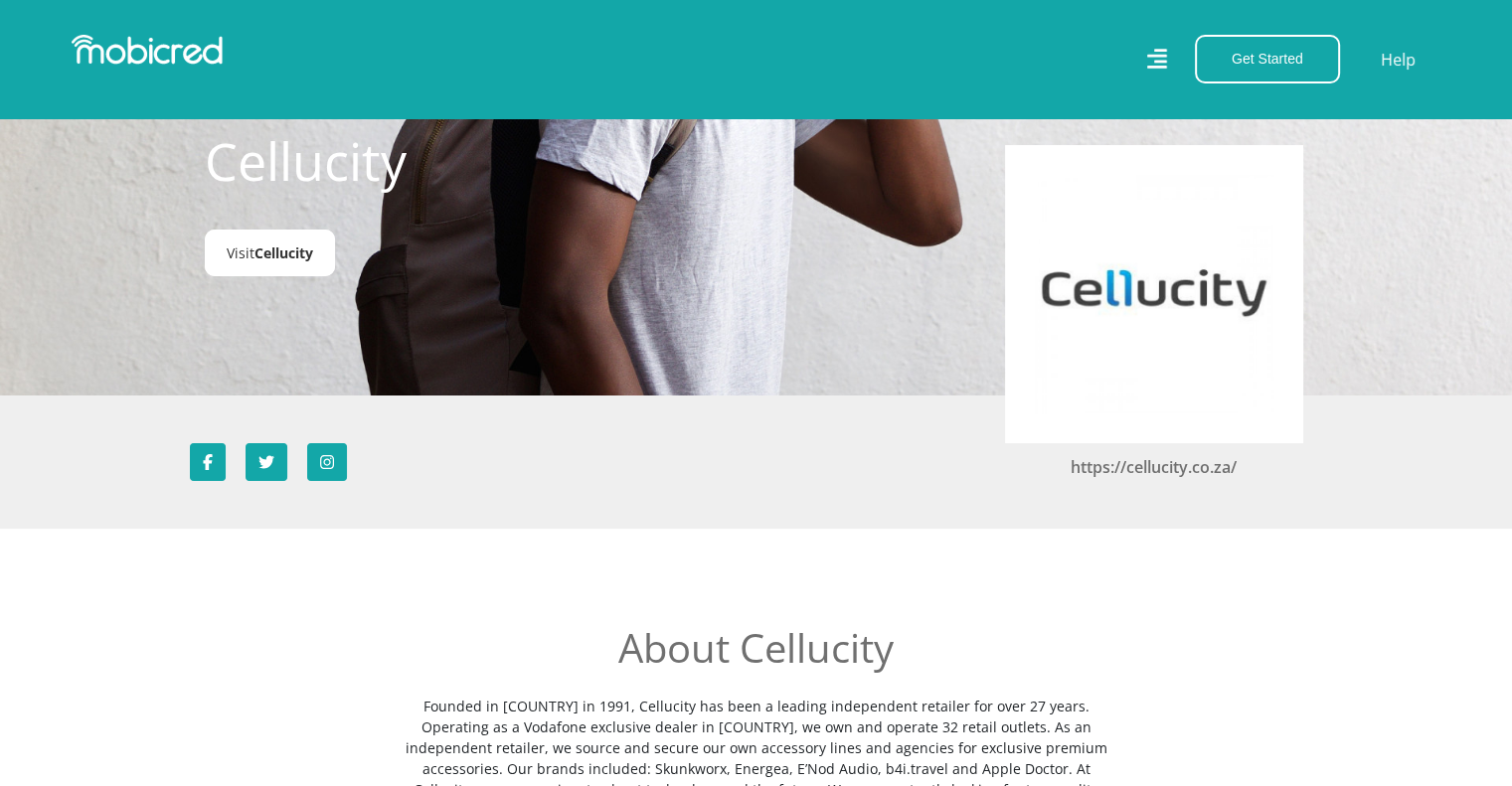 click on "Cellucity" at bounding box center [283, 252] 